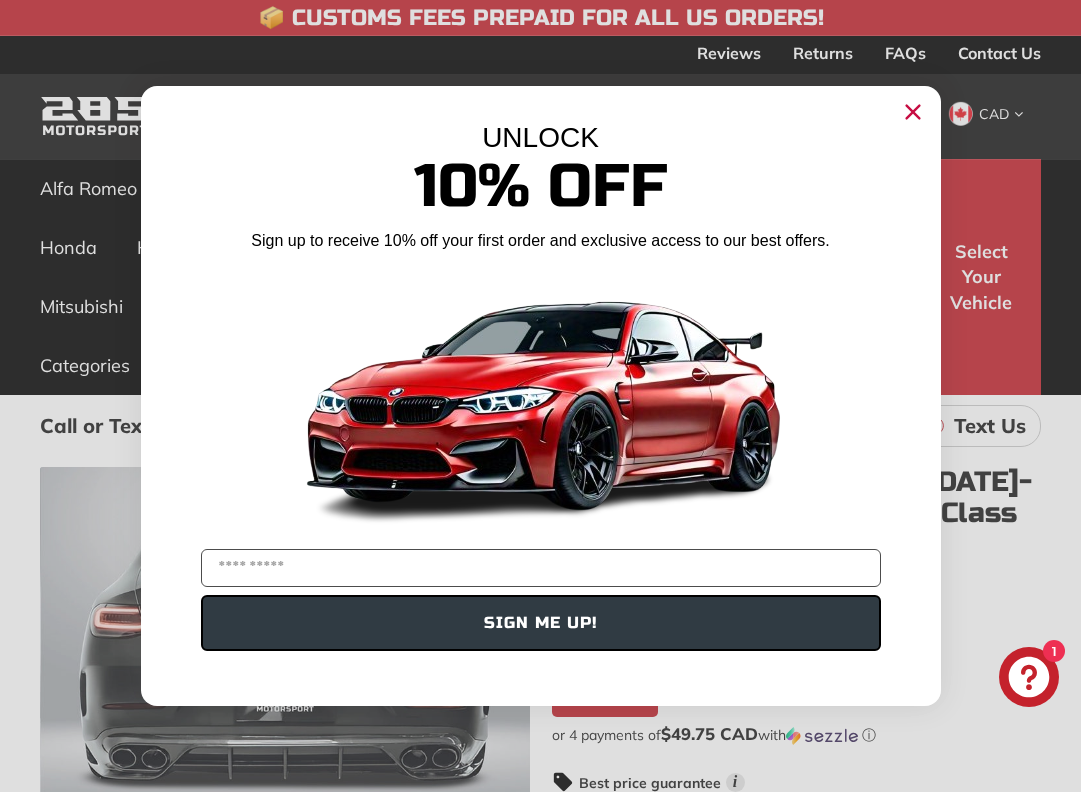 scroll, scrollTop: 0, scrollLeft: 0, axis: both 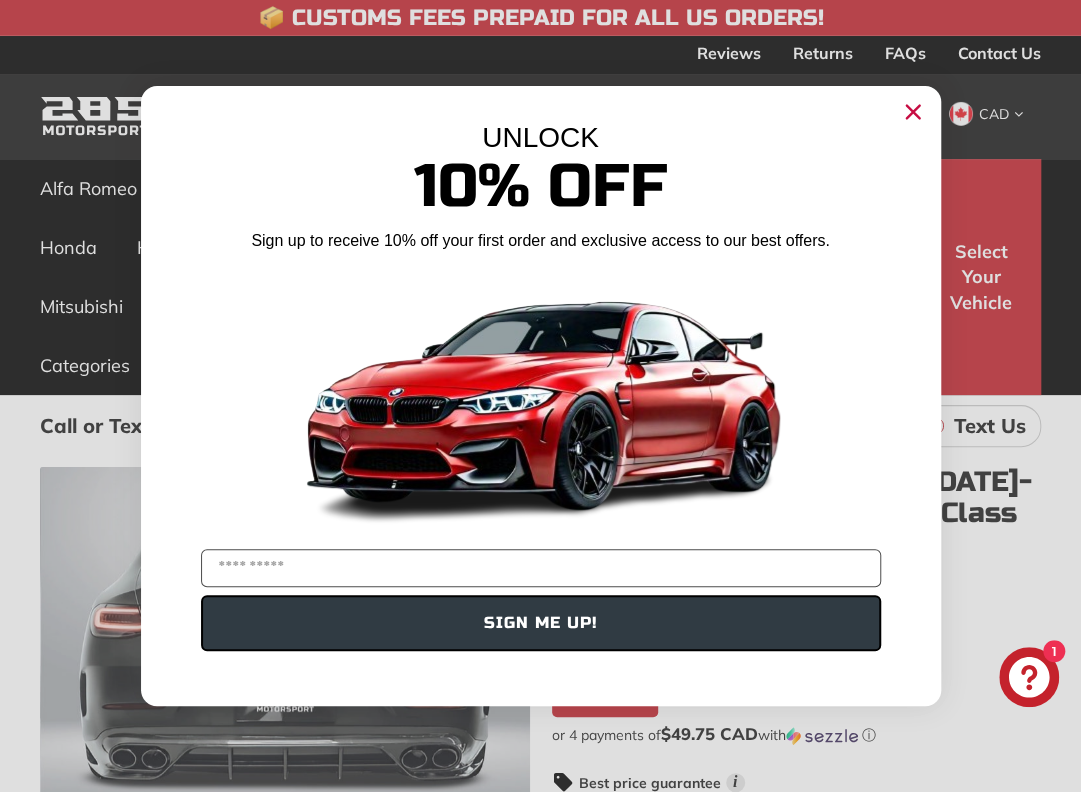 click 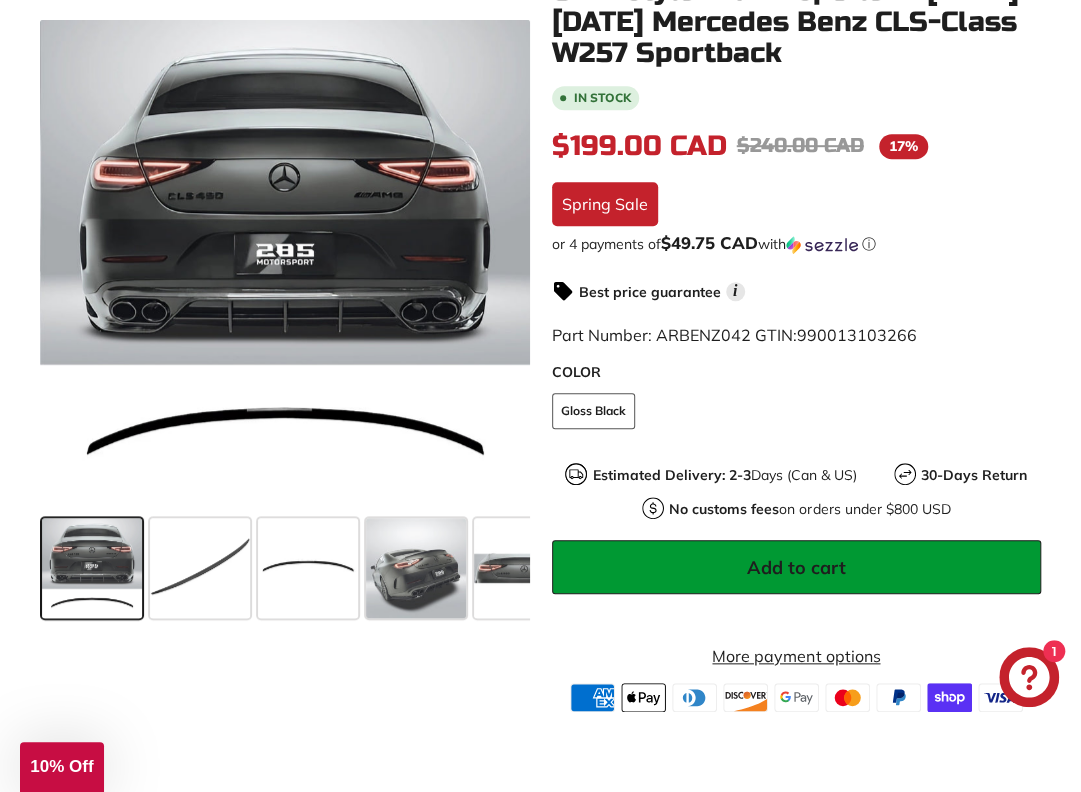 scroll, scrollTop: 500, scrollLeft: 0, axis: vertical 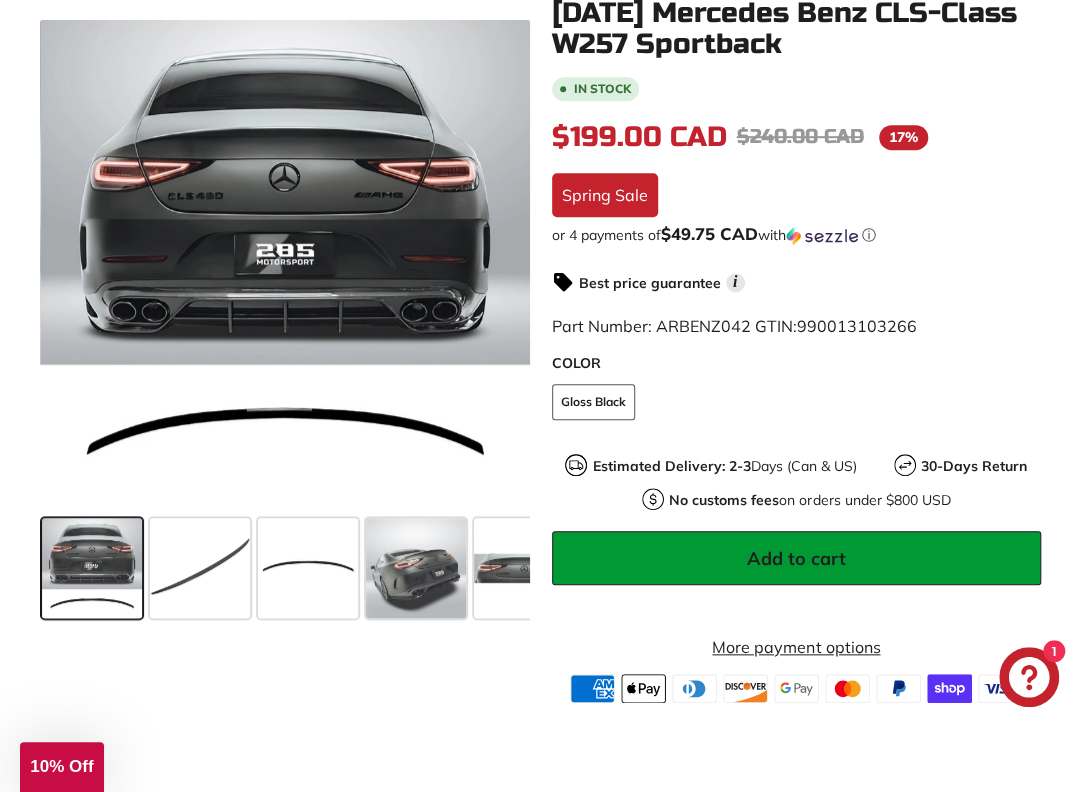 click at bounding box center [92, 568] 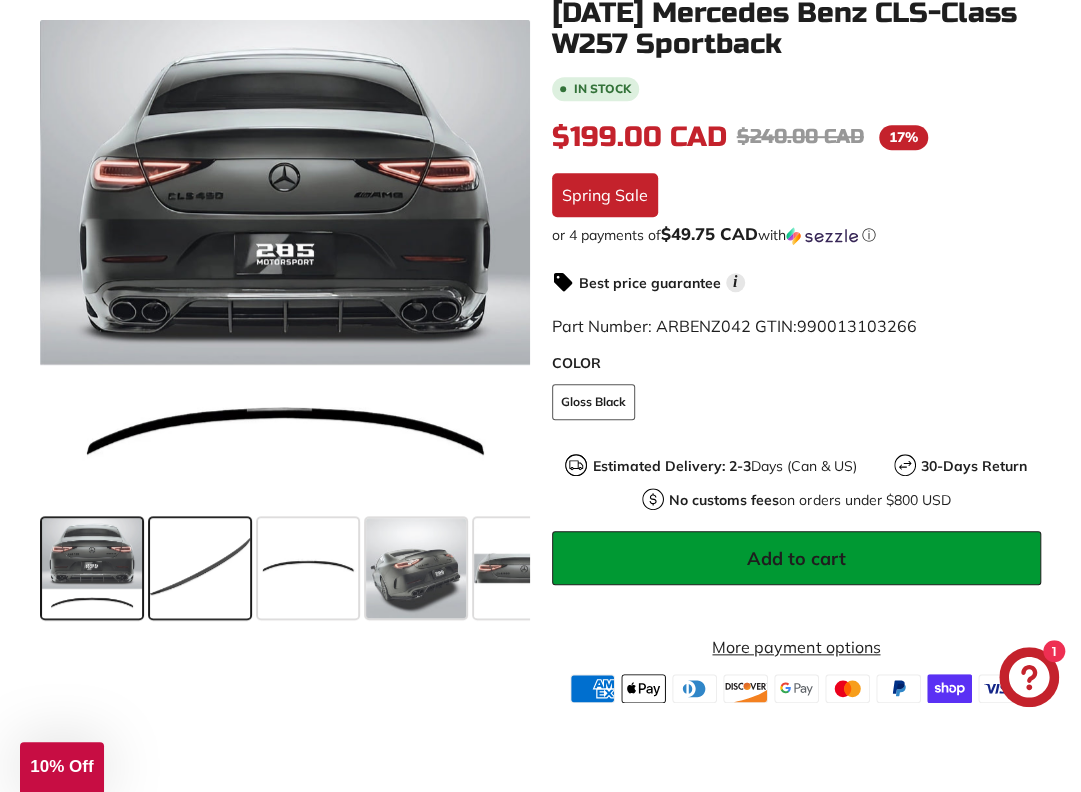 click at bounding box center (200, 568) 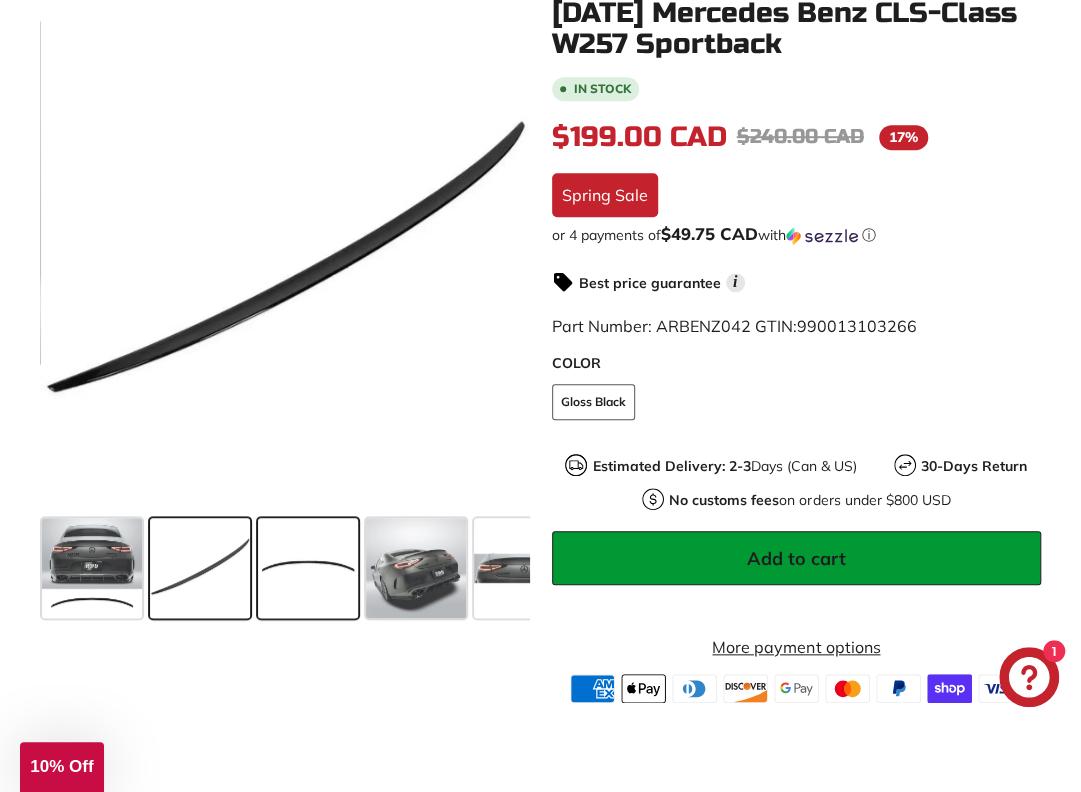 click at bounding box center [308, 568] 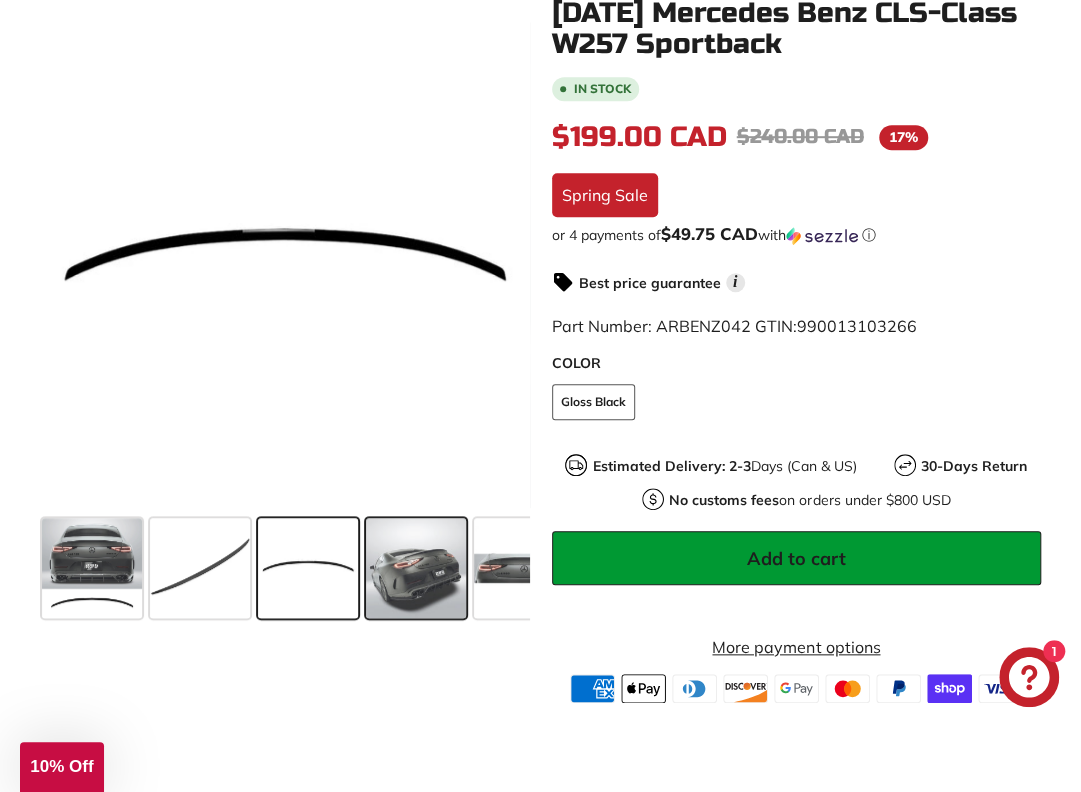 click at bounding box center [416, 568] 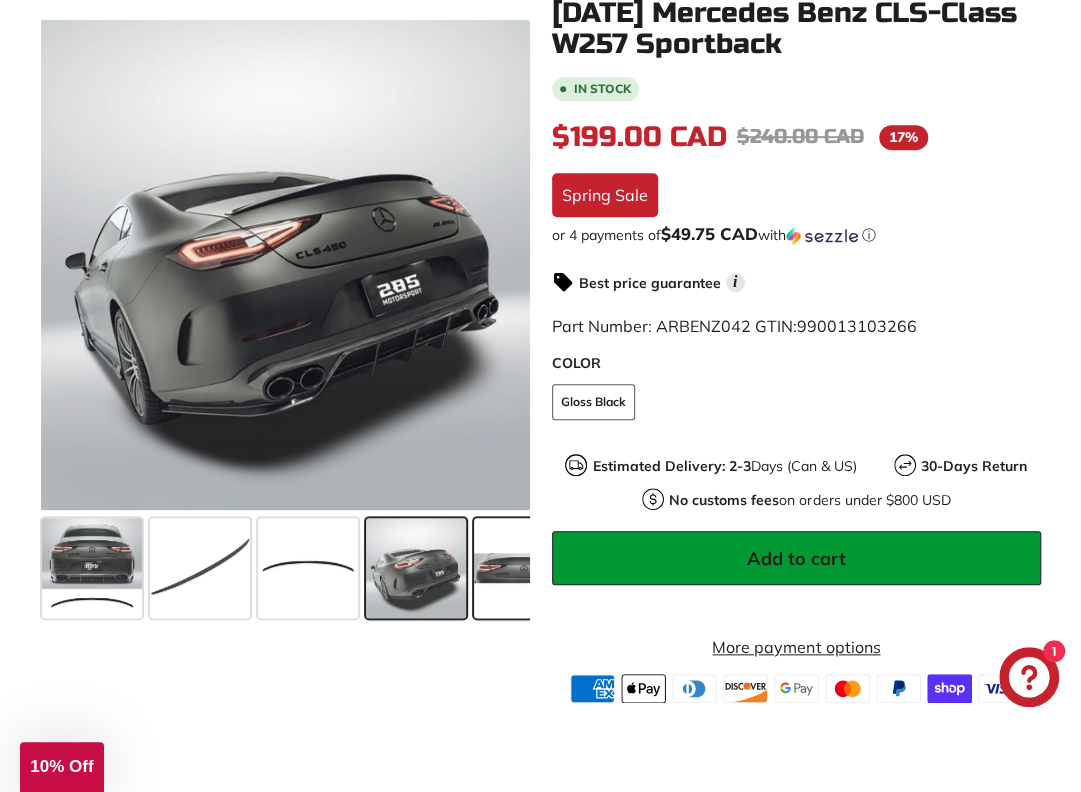 click at bounding box center (524, 568) 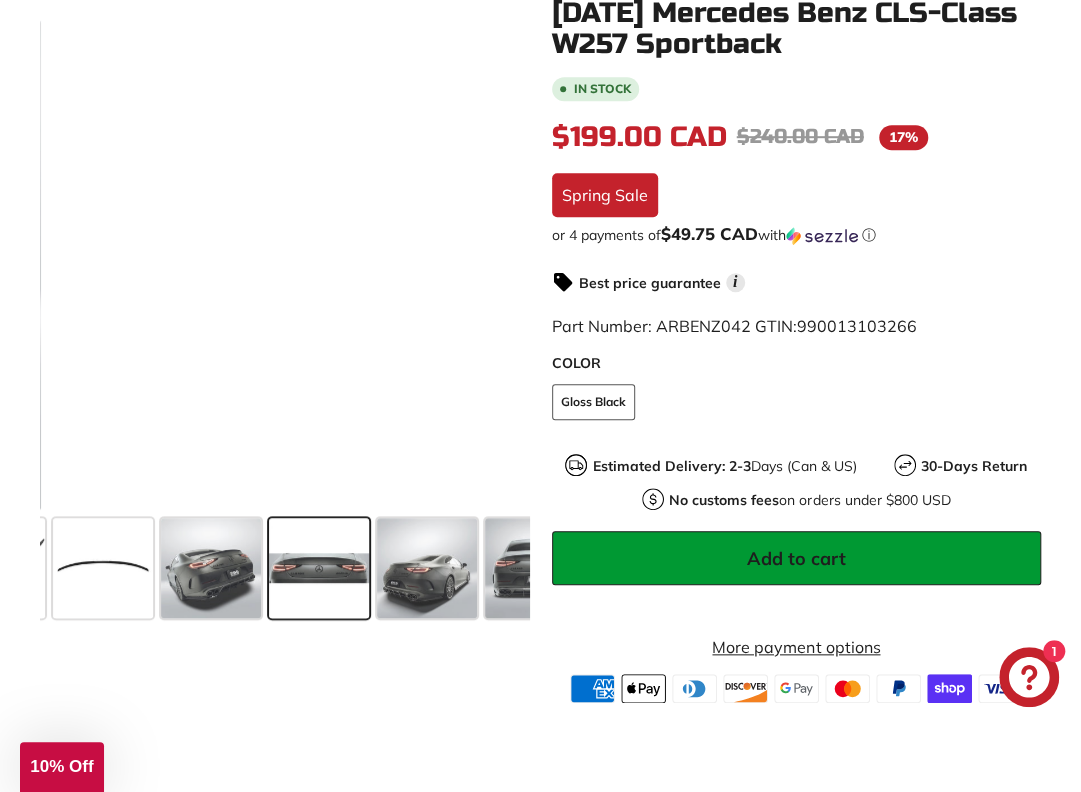 scroll, scrollTop: 0, scrollLeft: 239, axis: horizontal 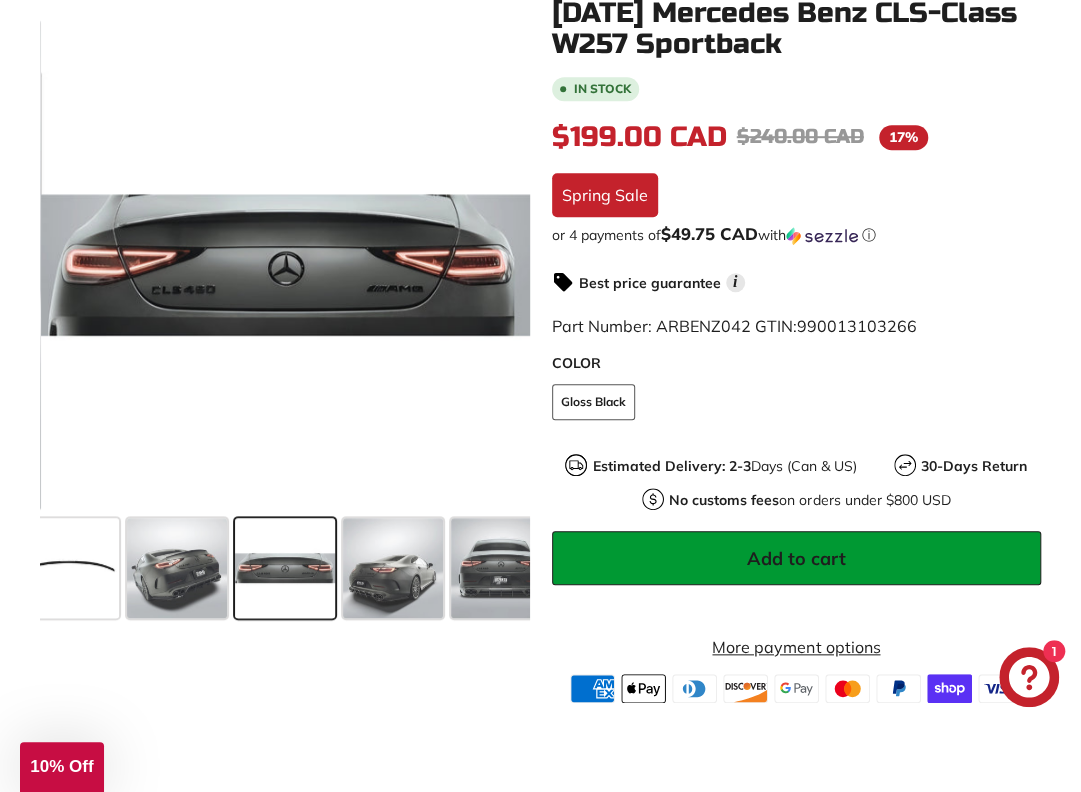click at bounding box center [501, 568] 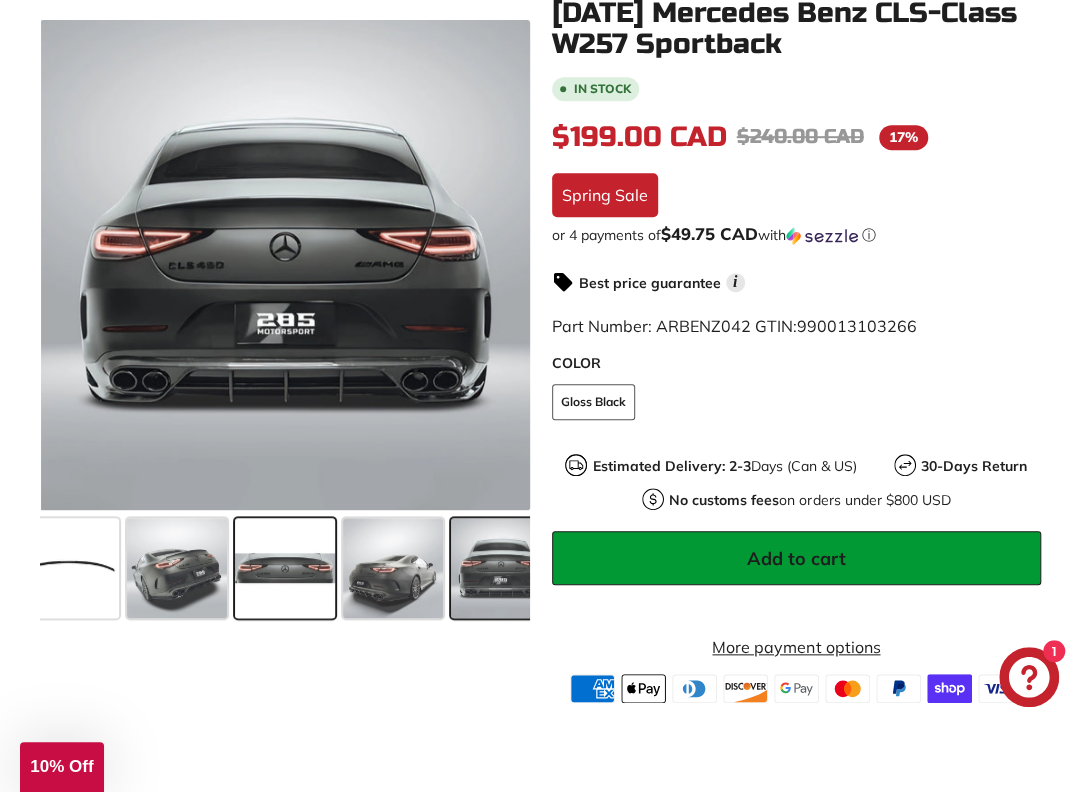 scroll, scrollTop: 0, scrollLeft: 372, axis: horizontal 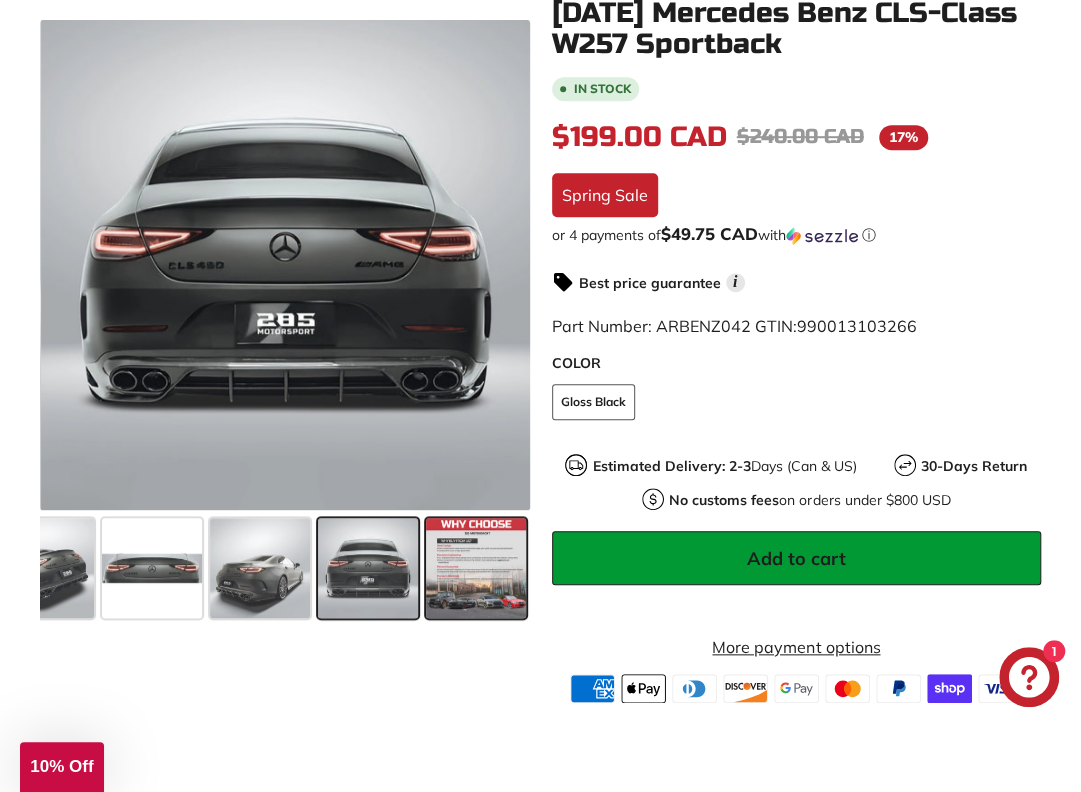 click at bounding box center [476, 568] 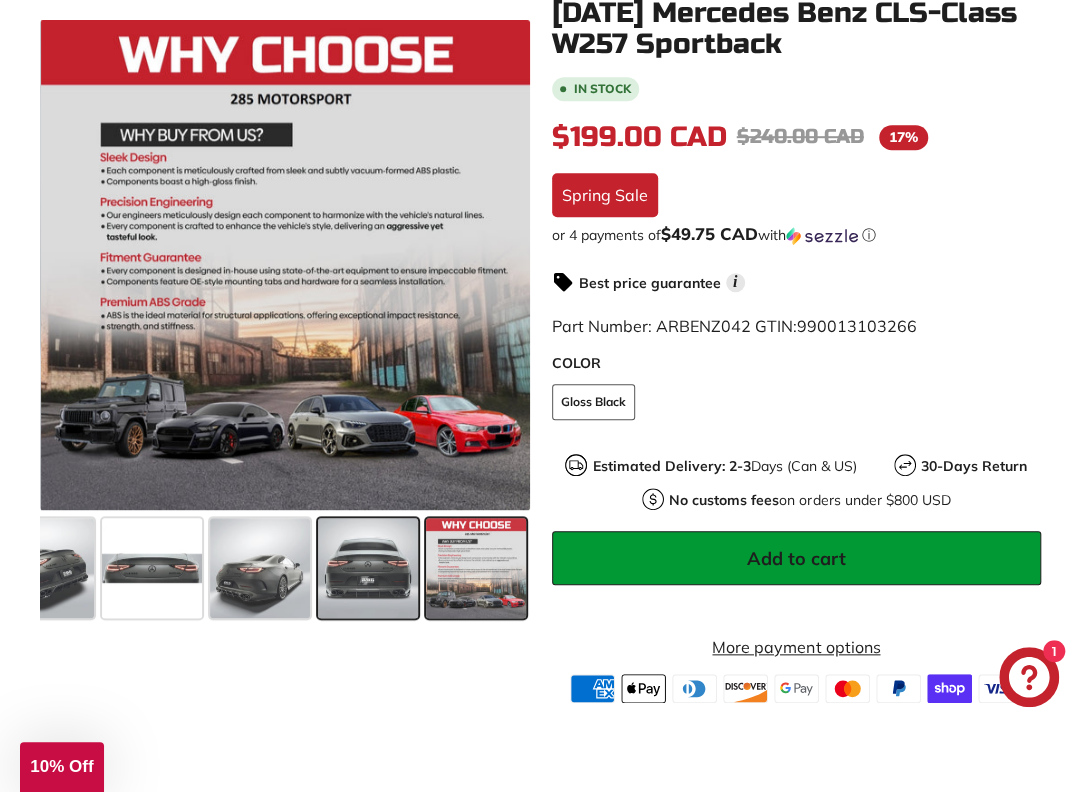 click at bounding box center [368, 568] 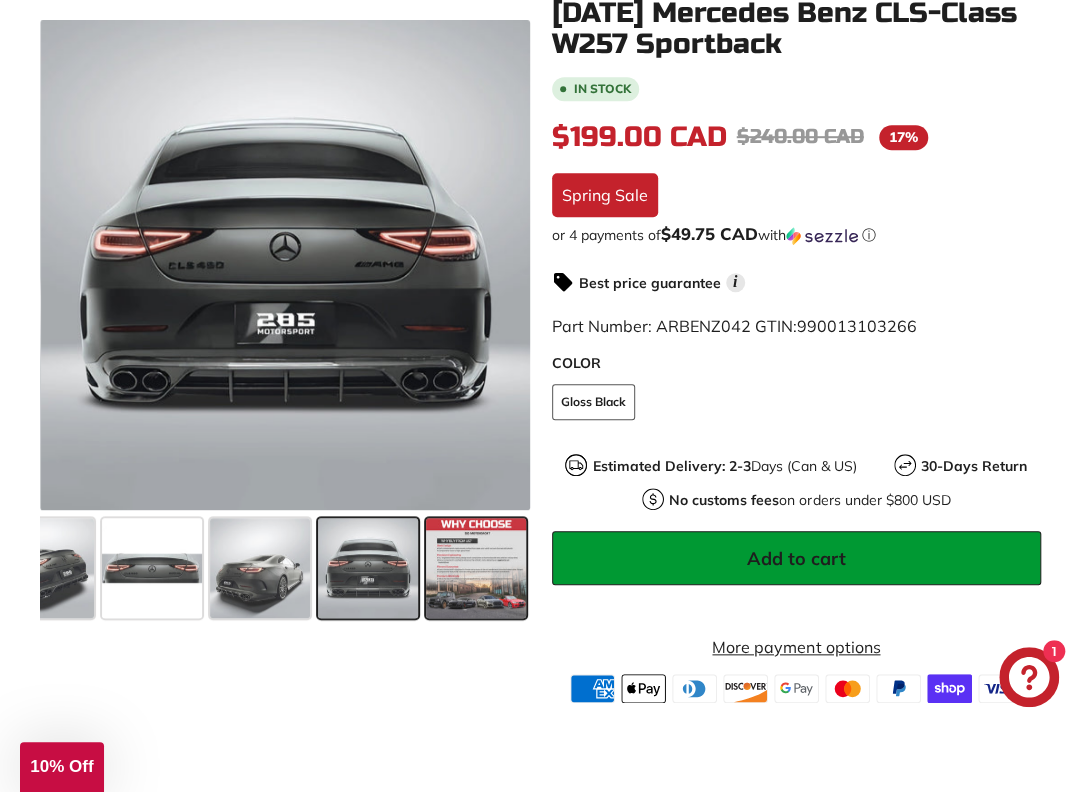 click at bounding box center (476, 568) 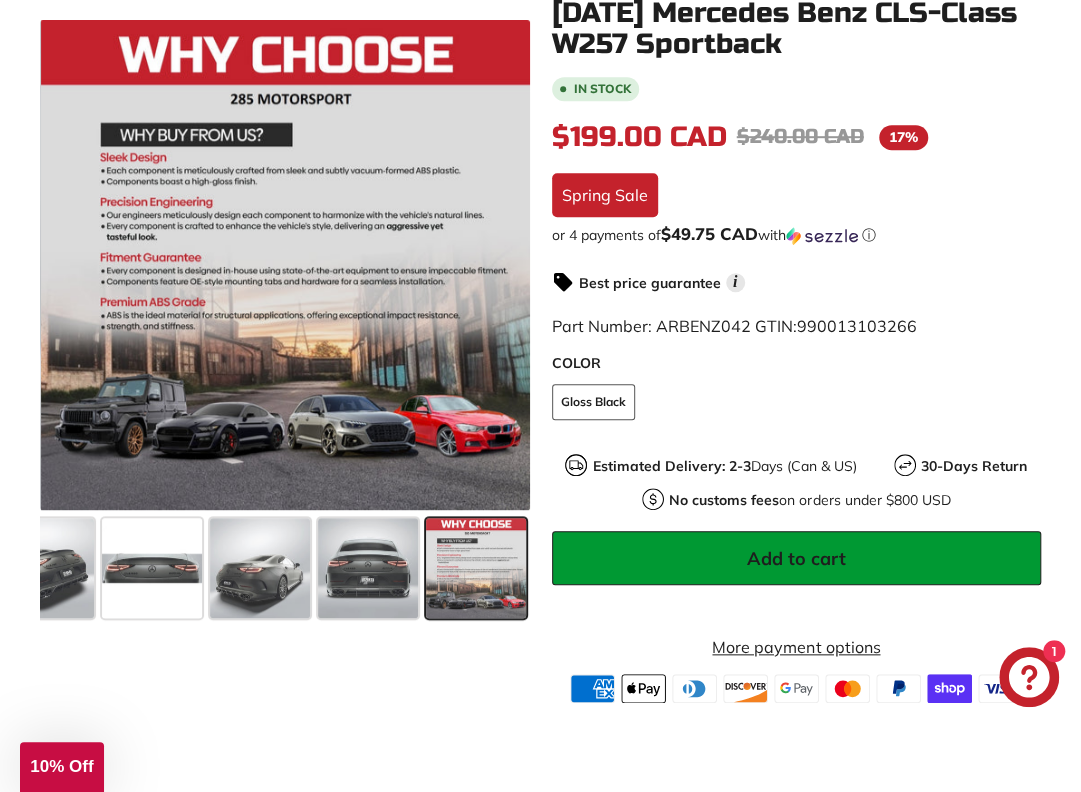 click at bounding box center (476, 568) 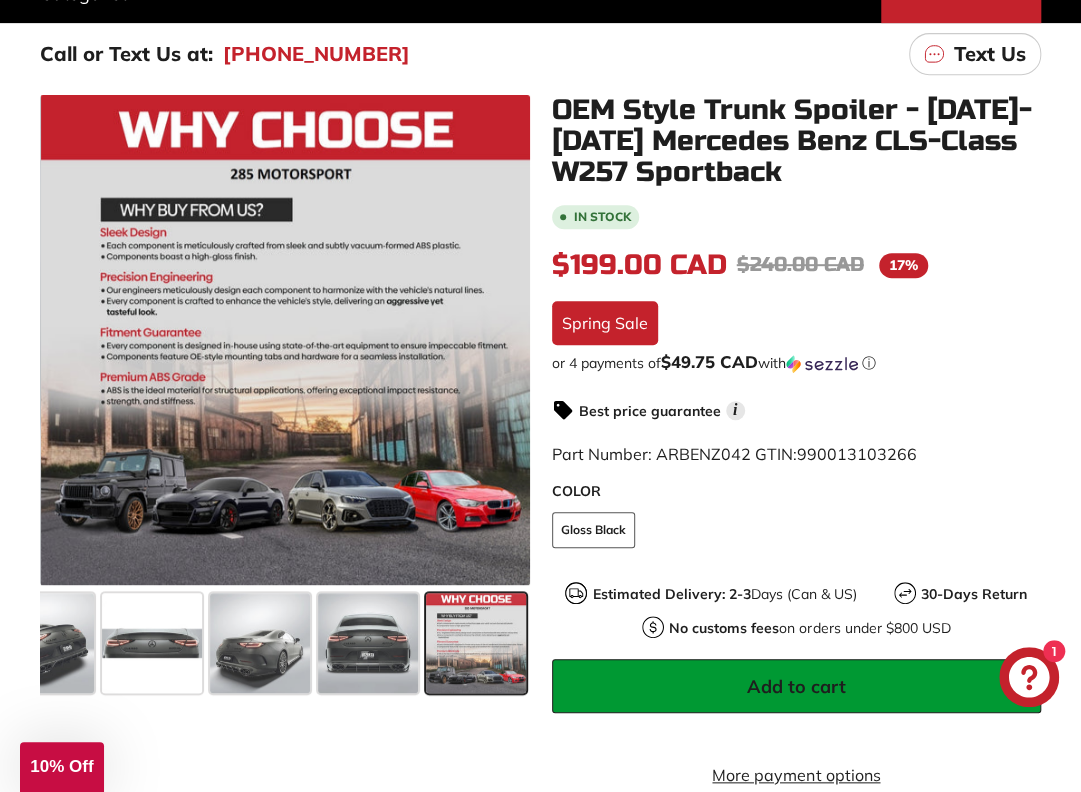 scroll, scrollTop: 400, scrollLeft: 0, axis: vertical 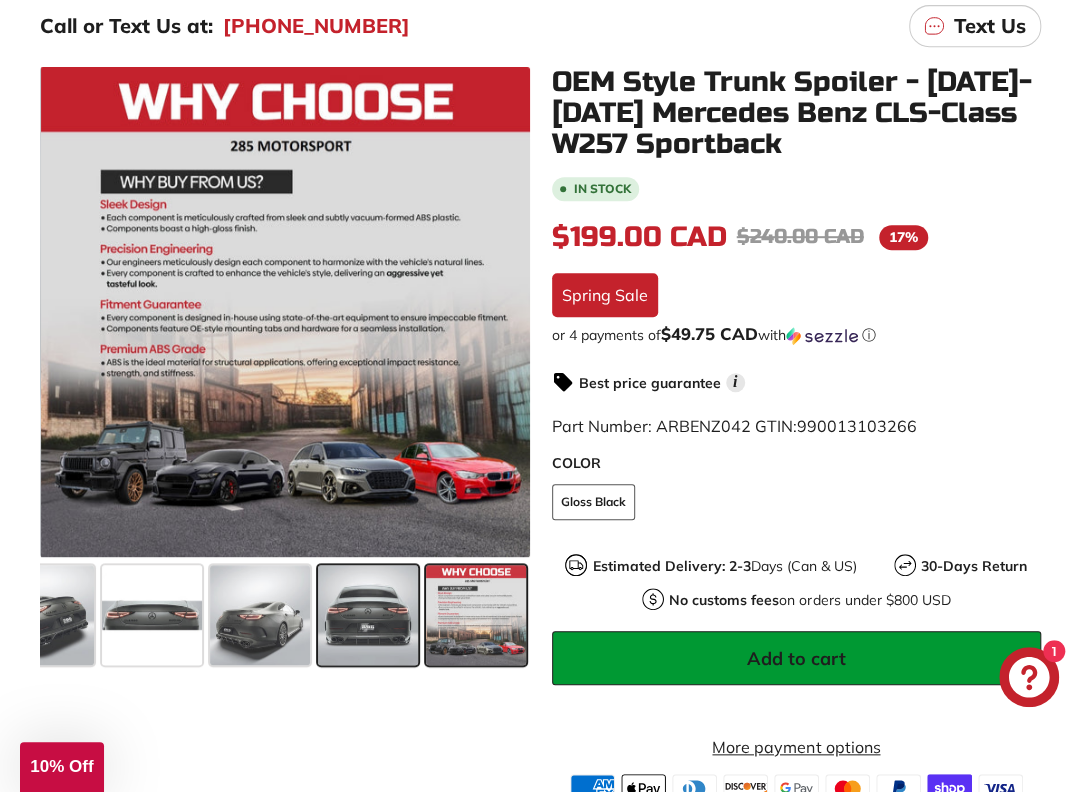 click at bounding box center (368, 615) 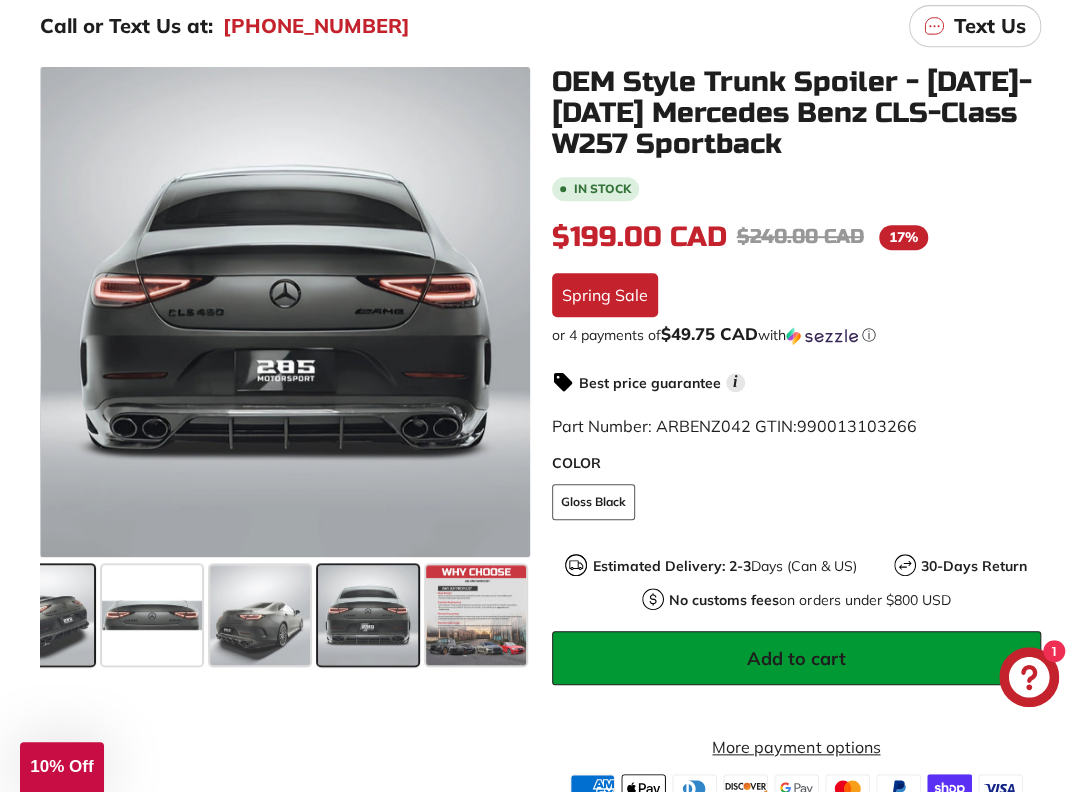 click at bounding box center [44, 615] 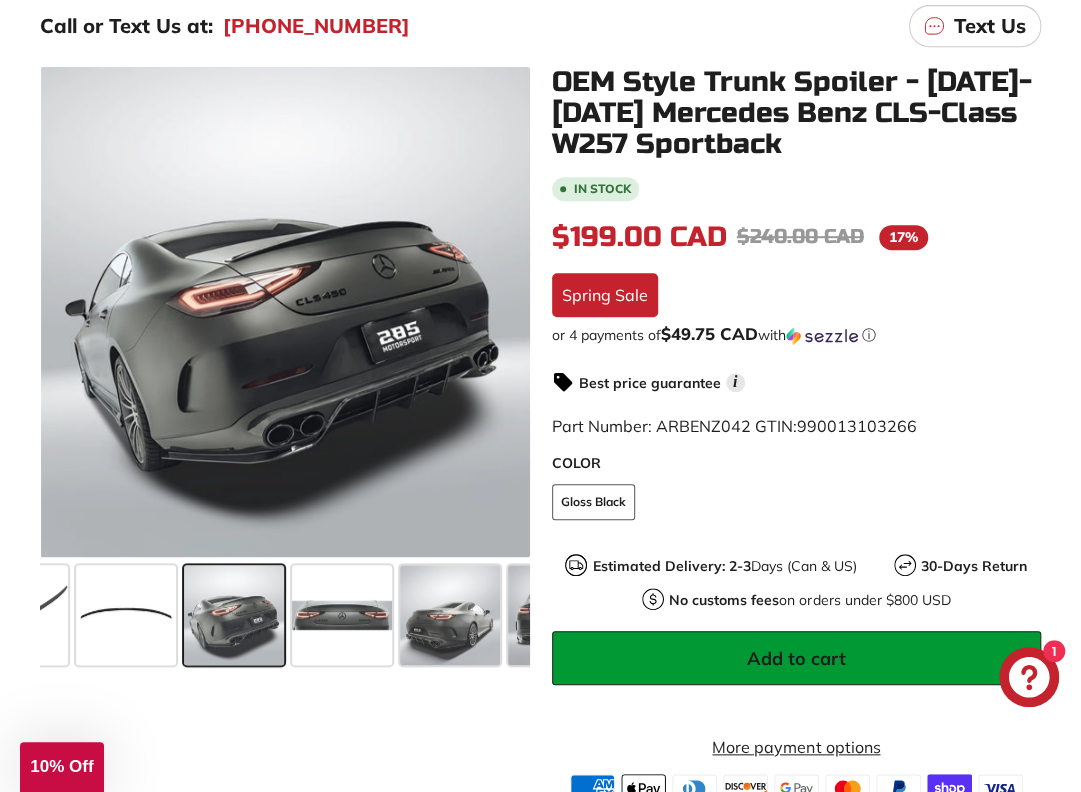 scroll, scrollTop: 0, scrollLeft: 131, axis: horizontal 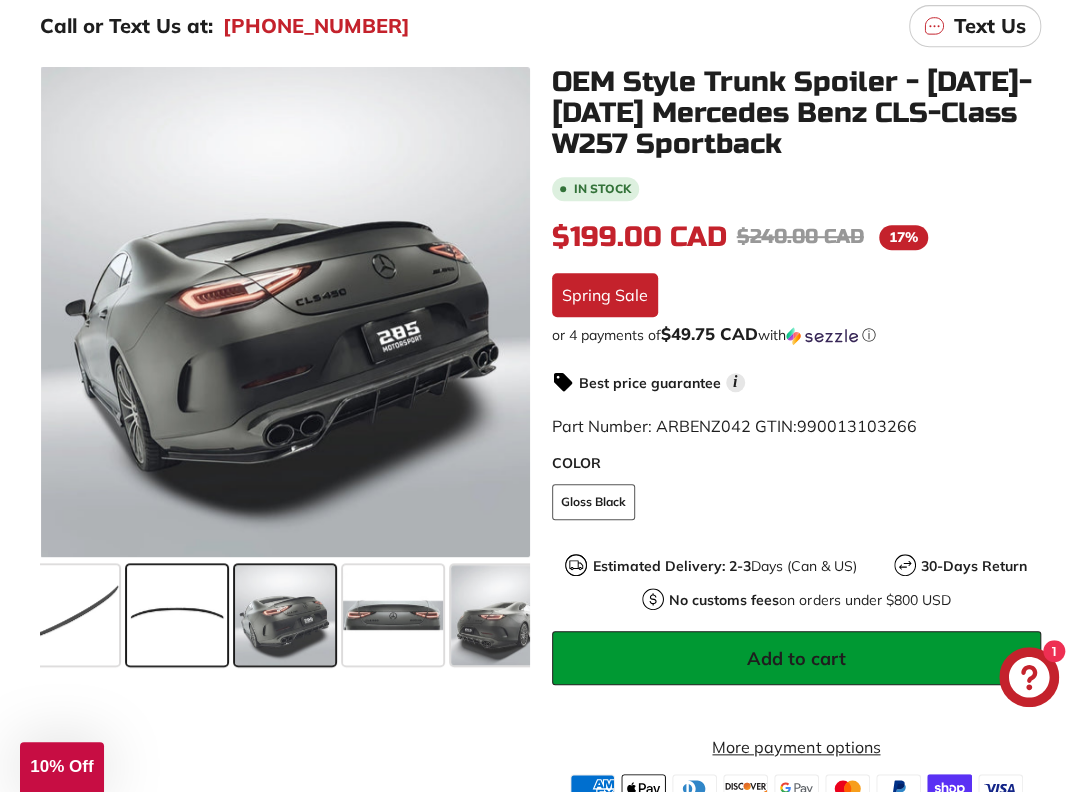 click at bounding box center [177, 615] 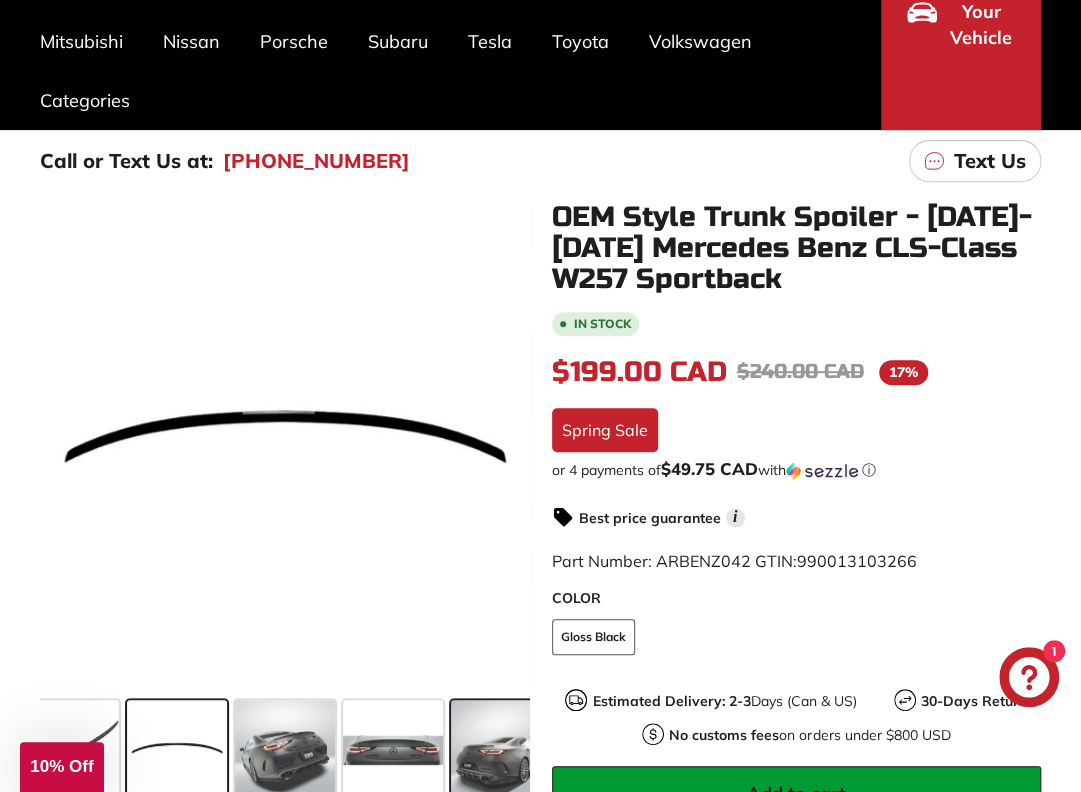 scroll, scrollTop: 0, scrollLeft: 0, axis: both 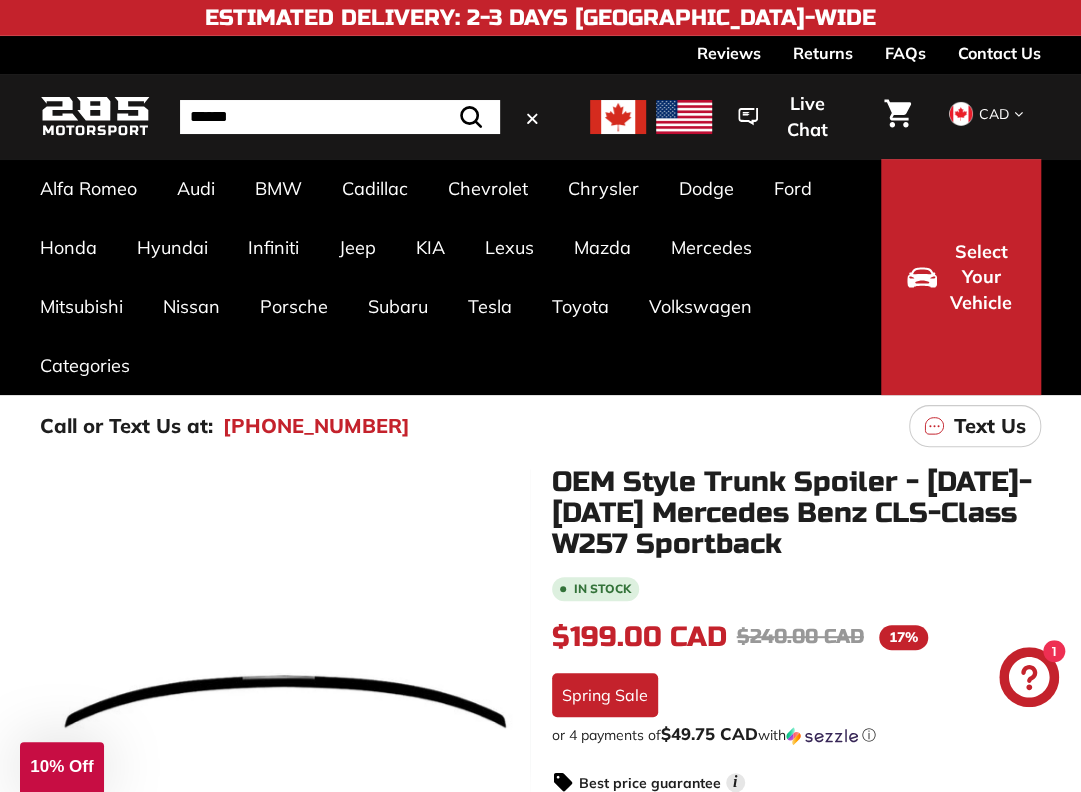 click at bounding box center [340, 117] 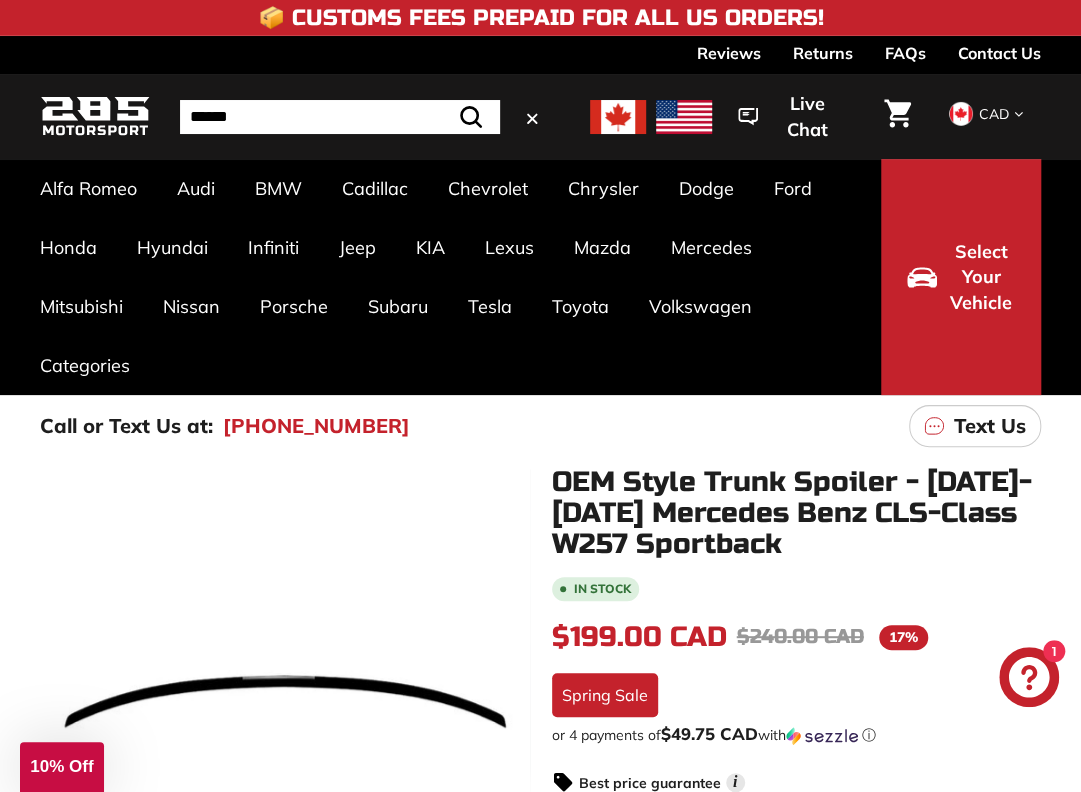 paste on "**********" 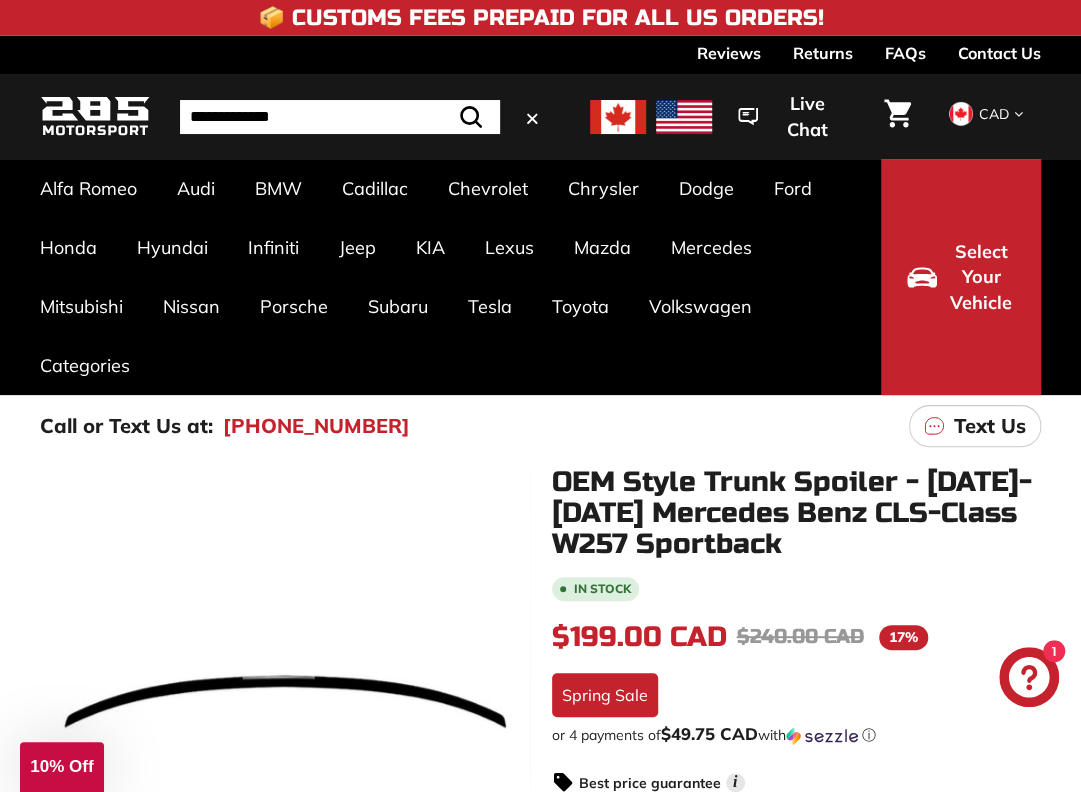 type on "**********" 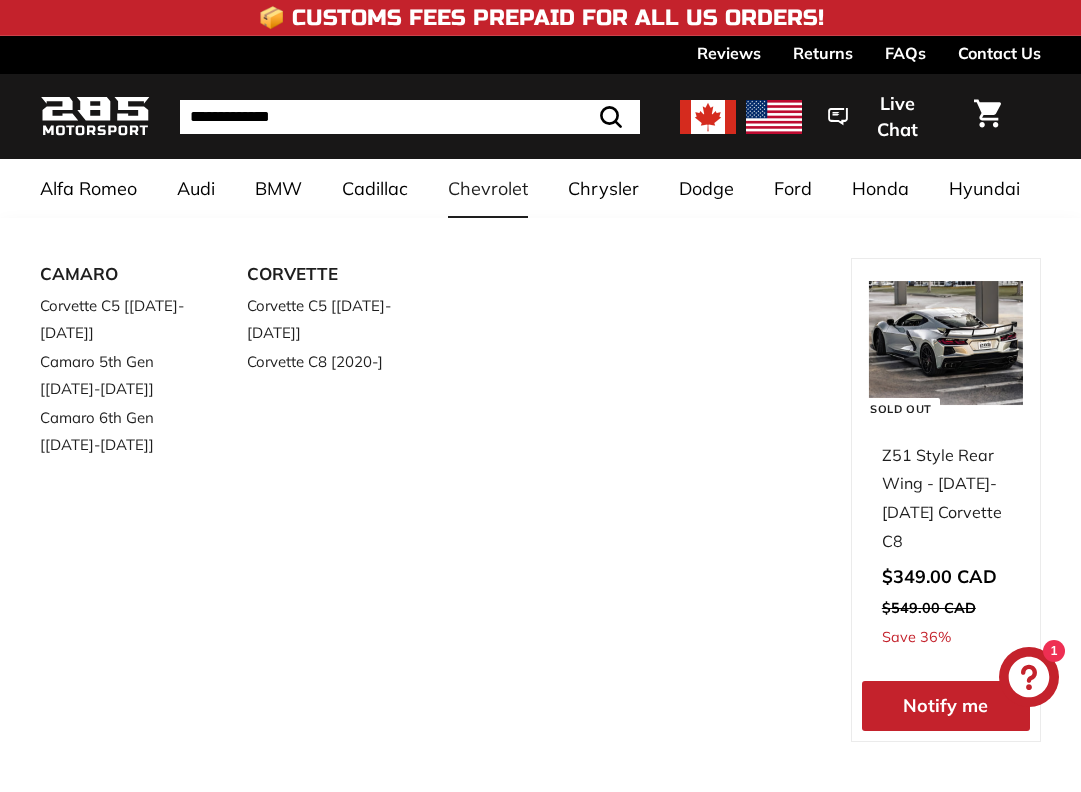scroll, scrollTop: 0, scrollLeft: 0, axis: both 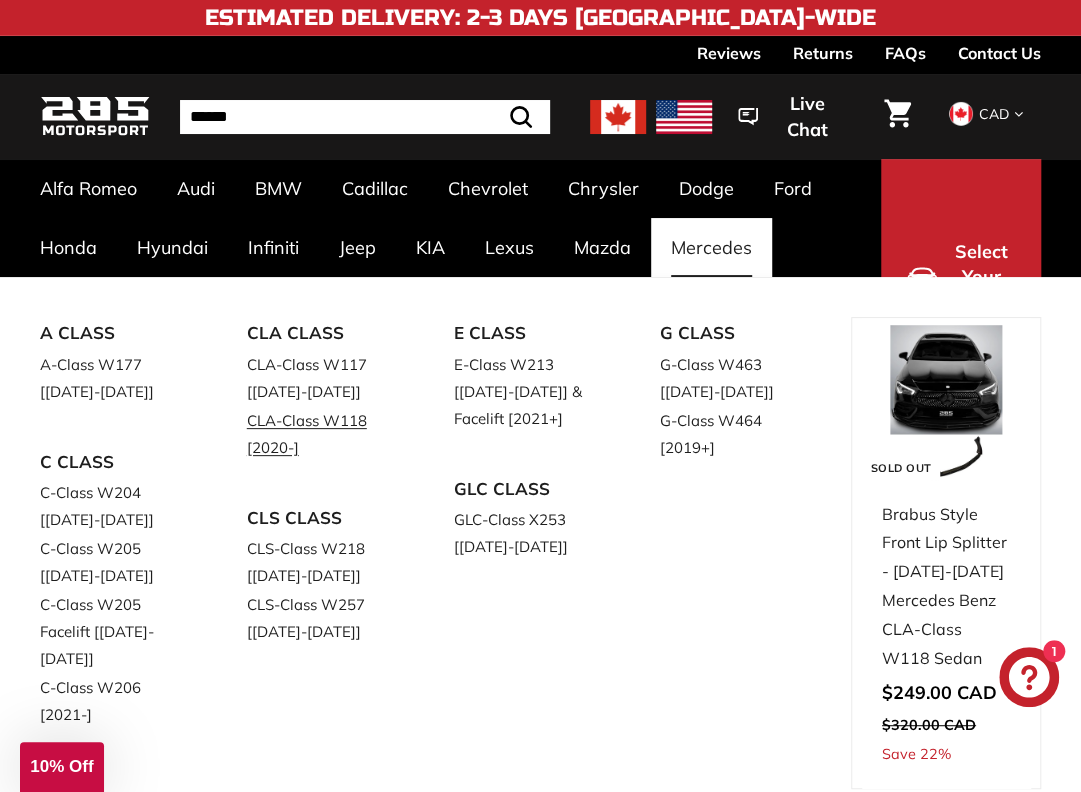 click on "CLA-Class W118 [2020-]" at bounding box center [322, 434] 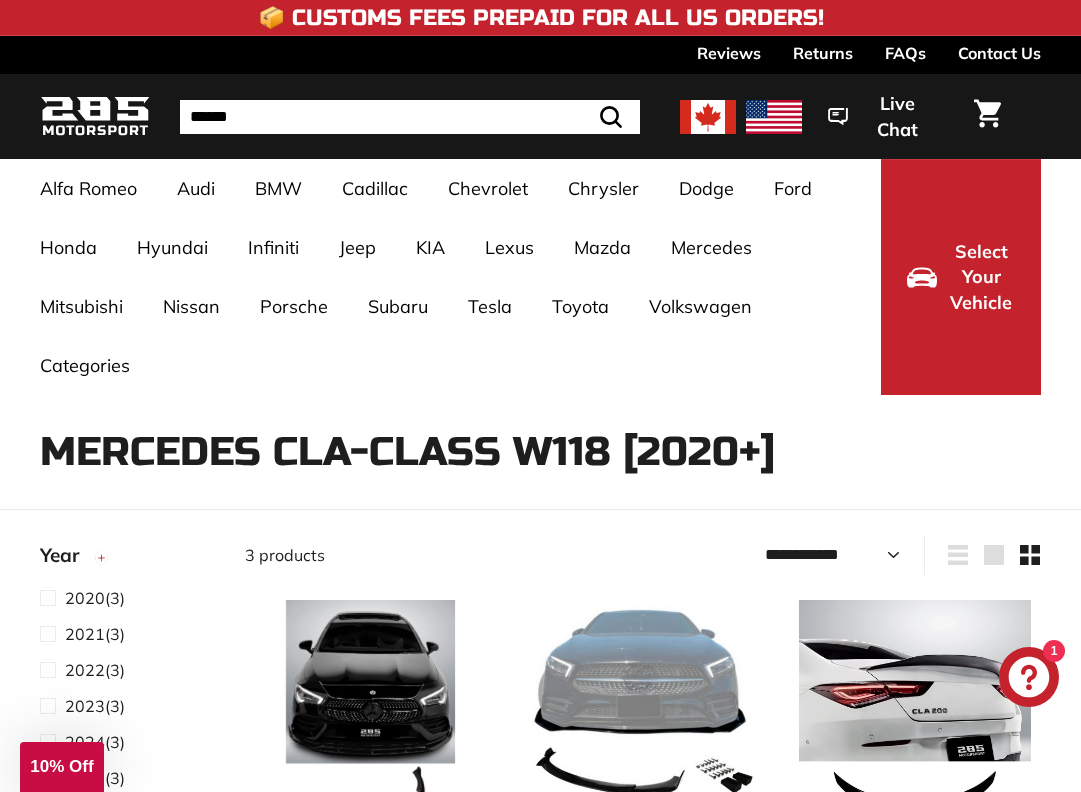 select on "**********" 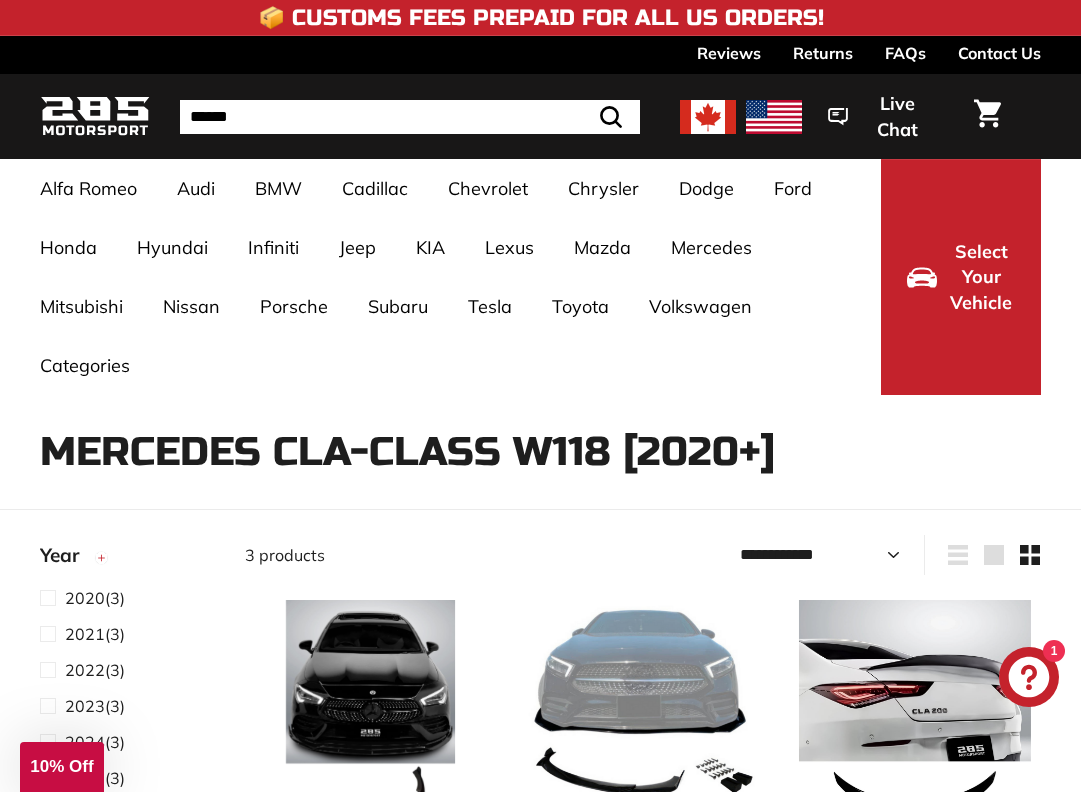 scroll, scrollTop: 0, scrollLeft: 0, axis: both 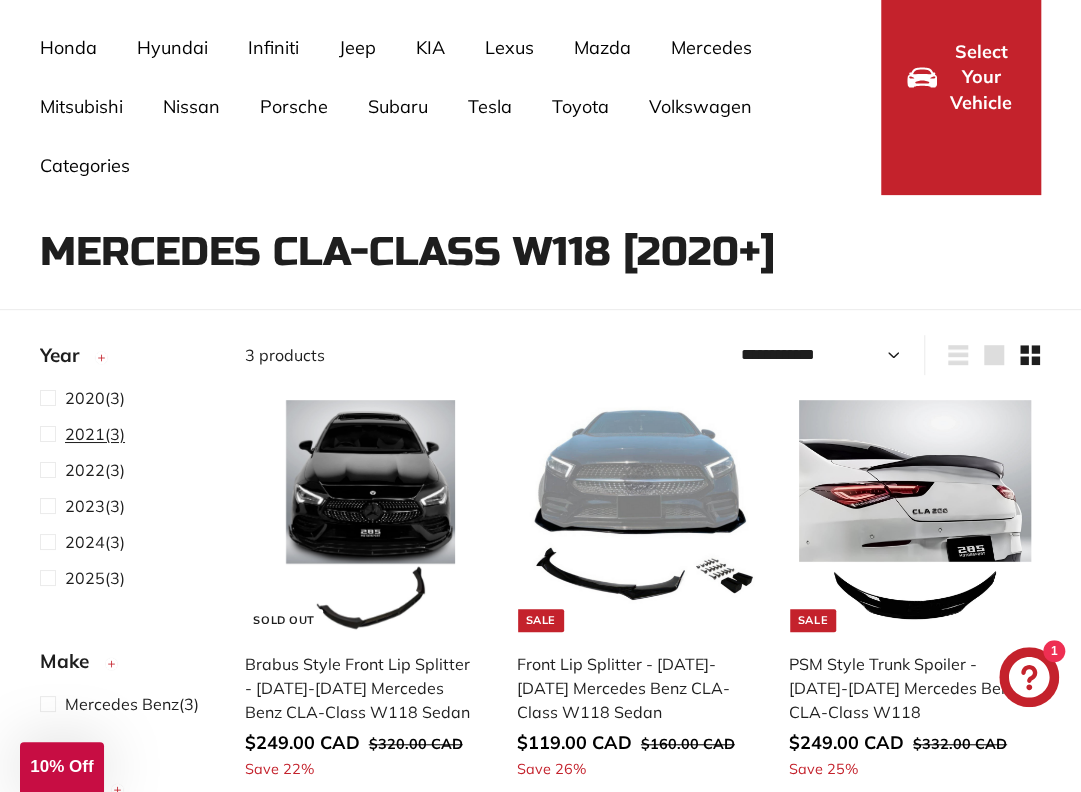 click at bounding box center [52, 434] 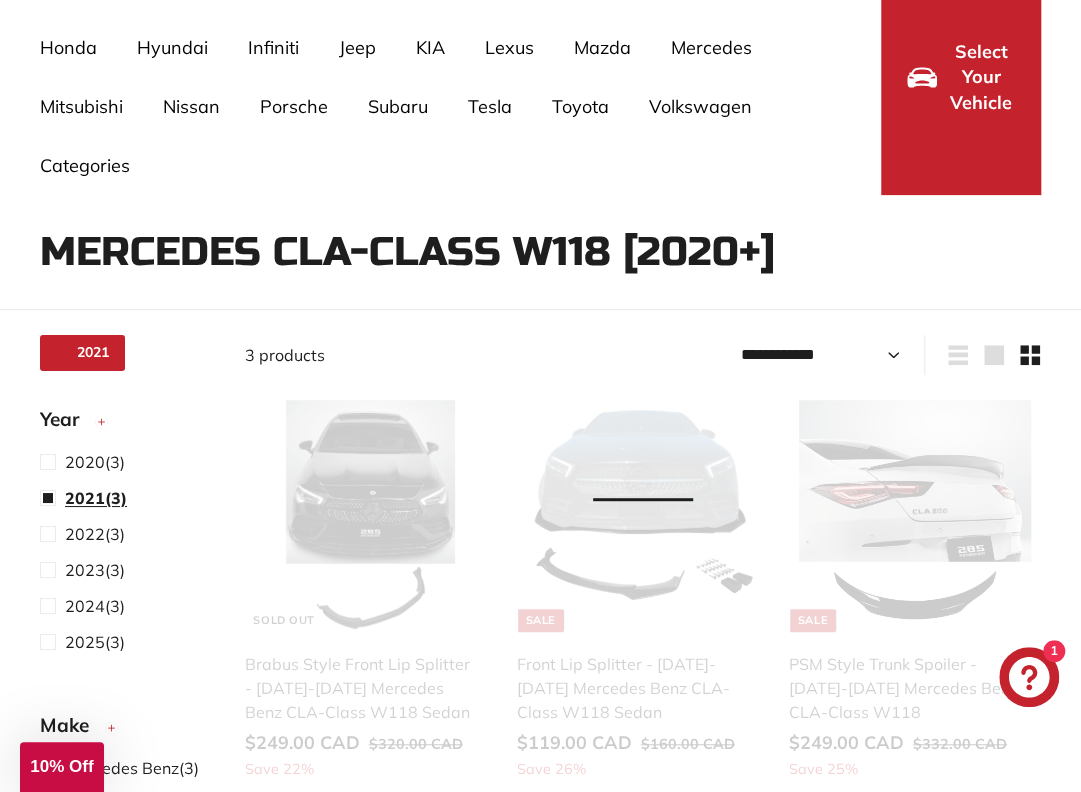 scroll, scrollTop: 130, scrollLeft: 0, axis: vertical 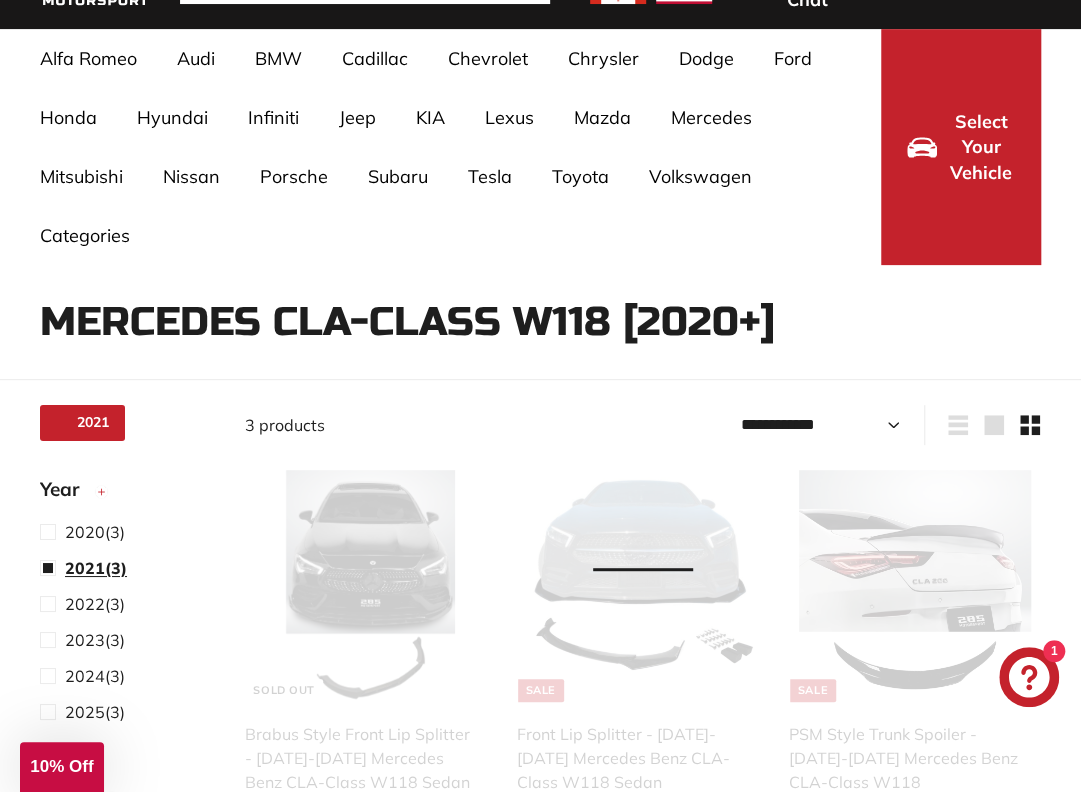 select on "**********" 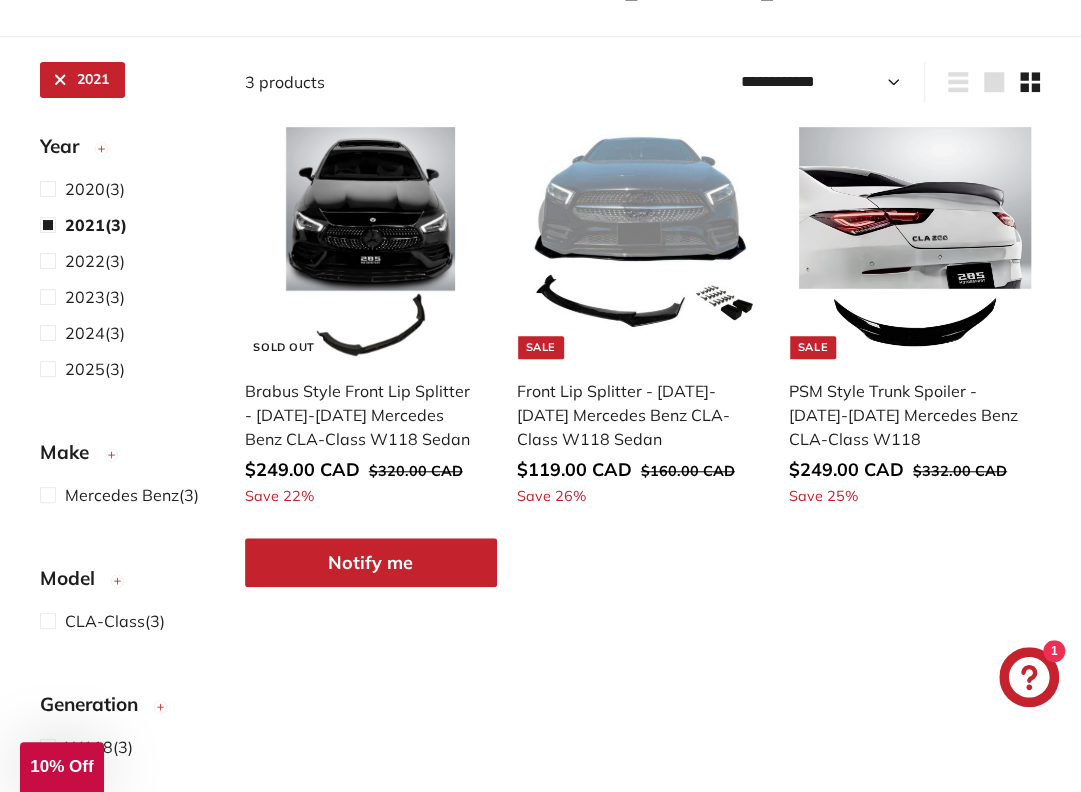 scroll, scrollTop: 430, scrollLeft: 0, axis: vertical 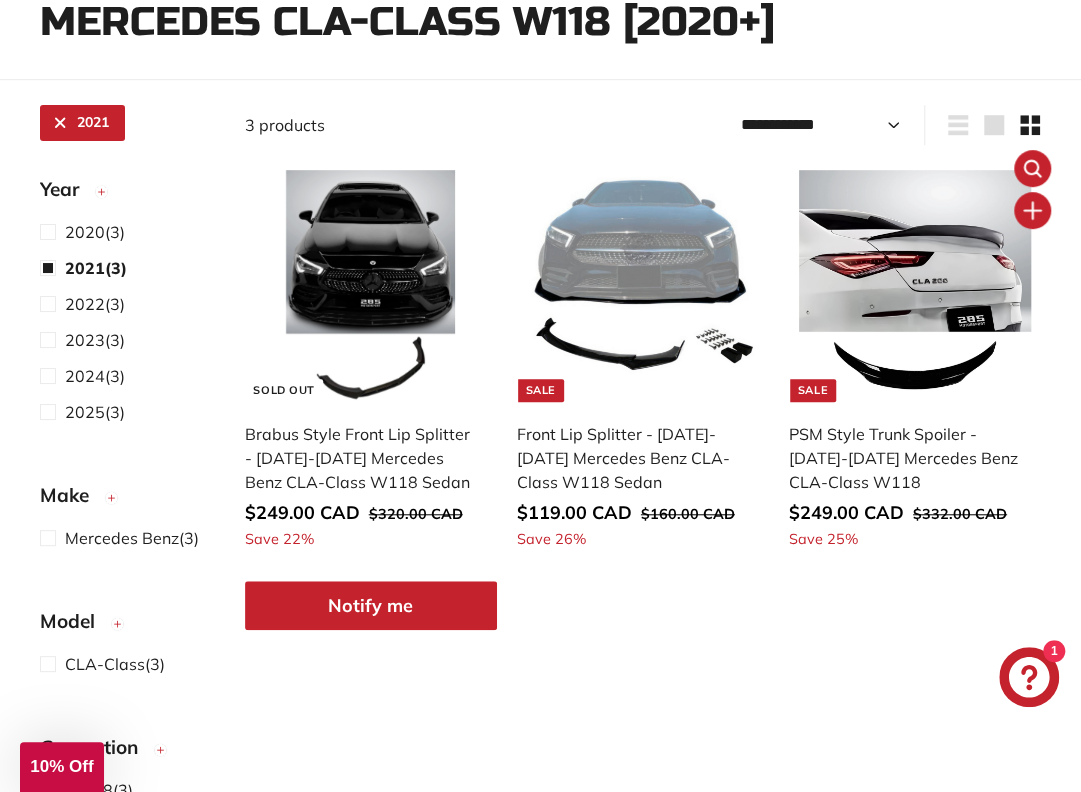 click at bounding box center [915, 286] 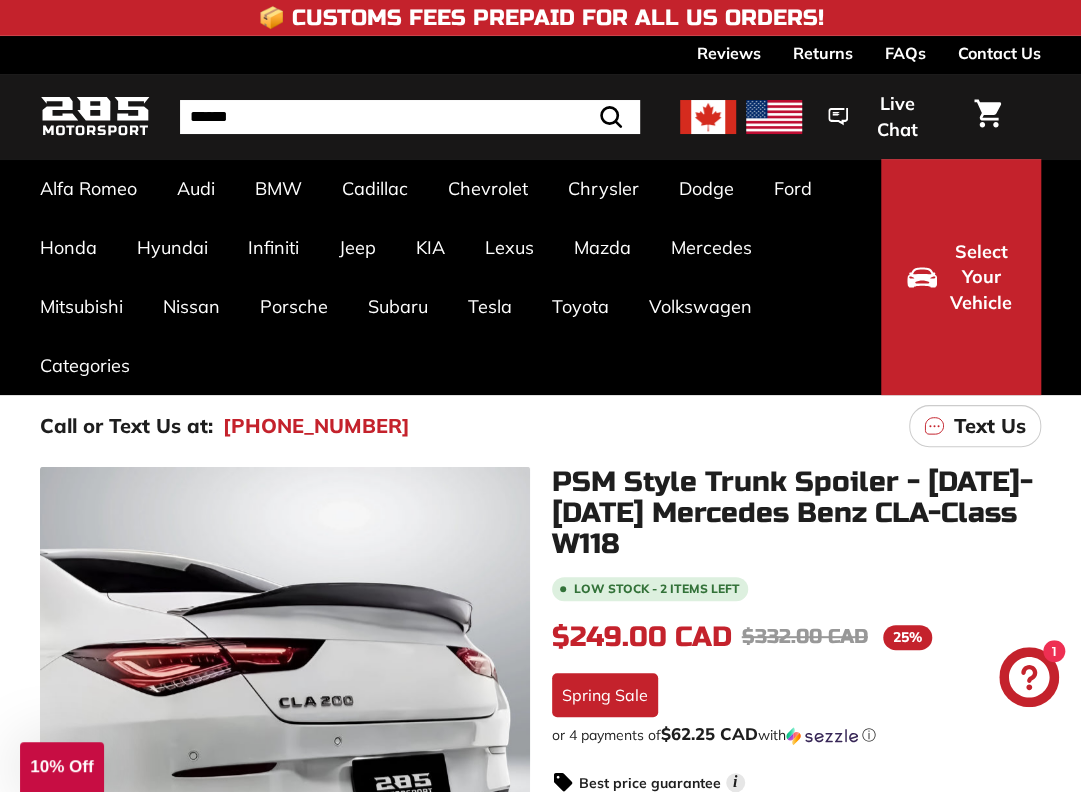 scroll, scrollTop: 136, scrollLeft: 0, axis: vertical 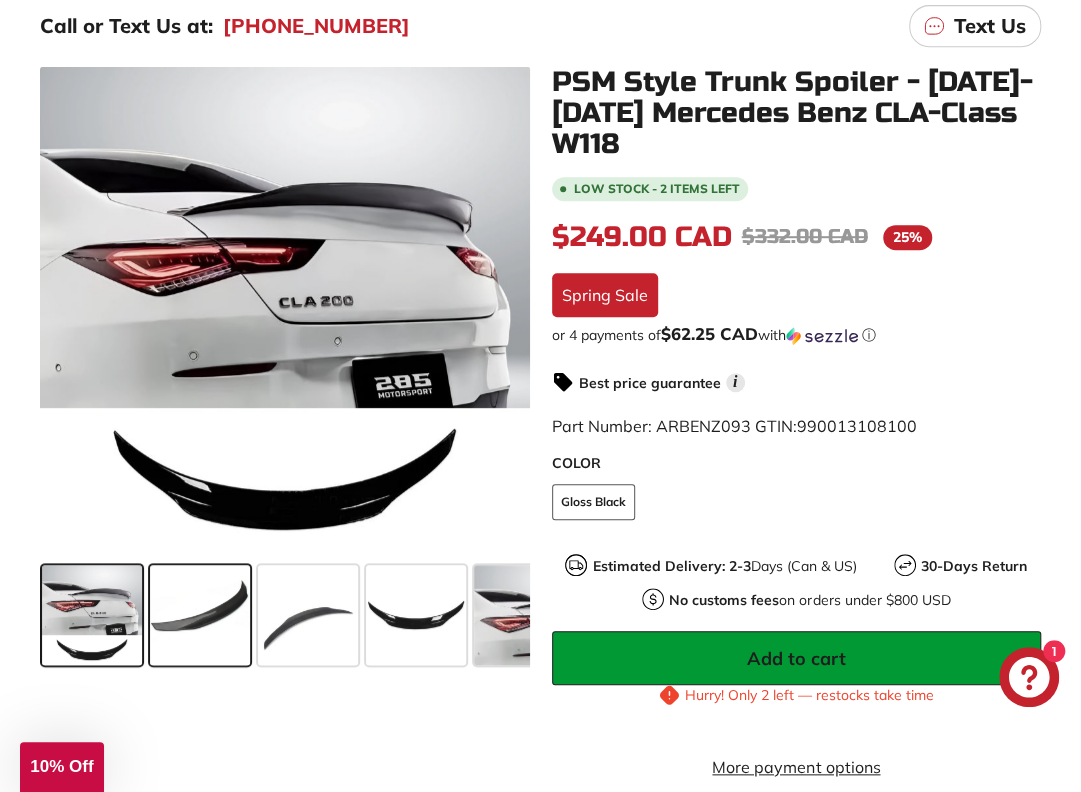 click at bounding box center (200, 615) 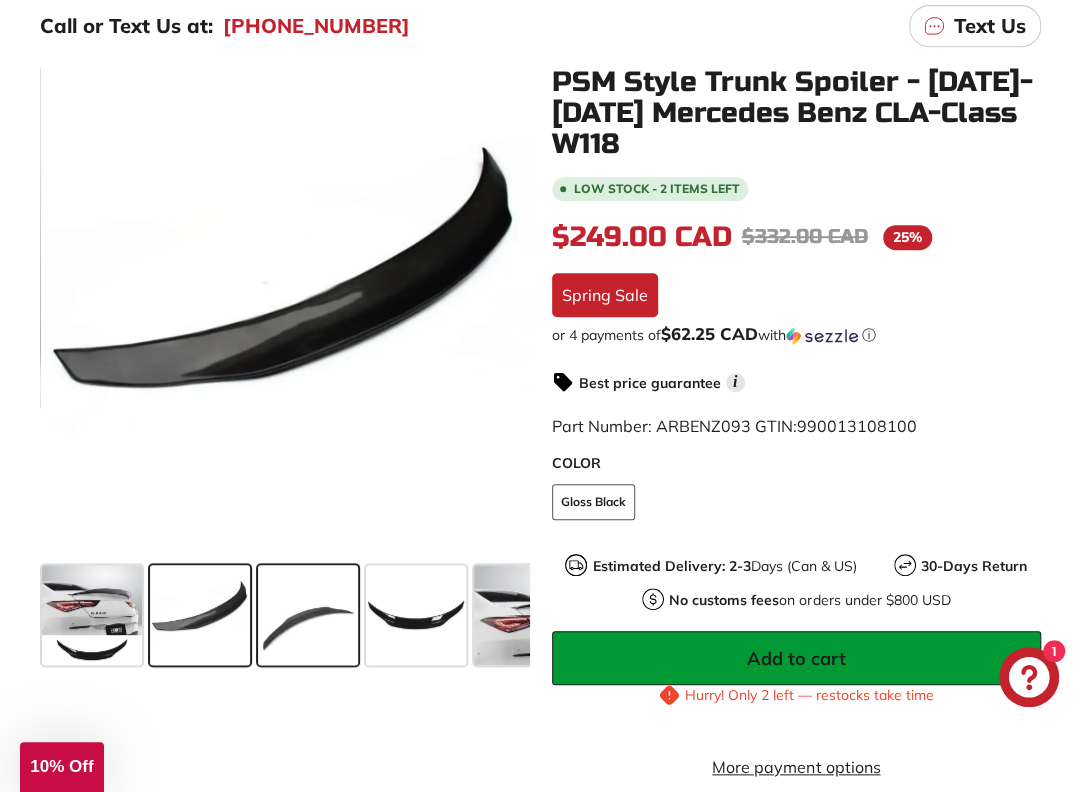 click at bounding box center [308, 615] 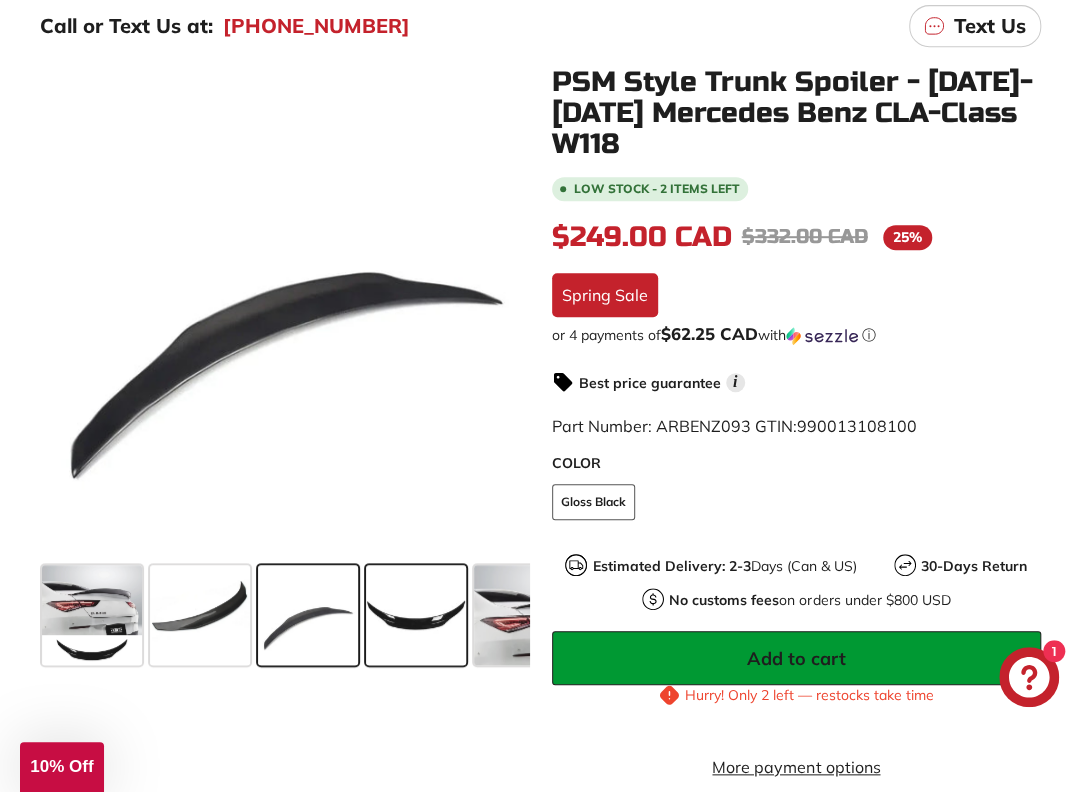 click at bounding box center (416, 615) 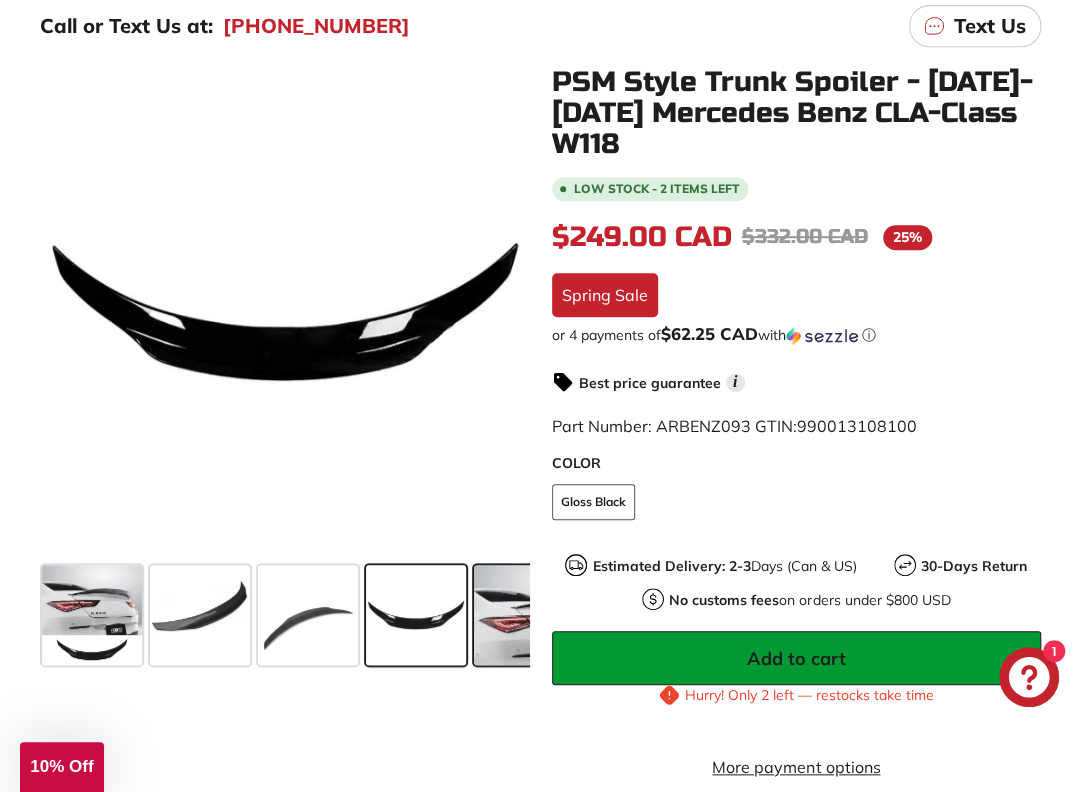 click at bounding box center (546, 615) 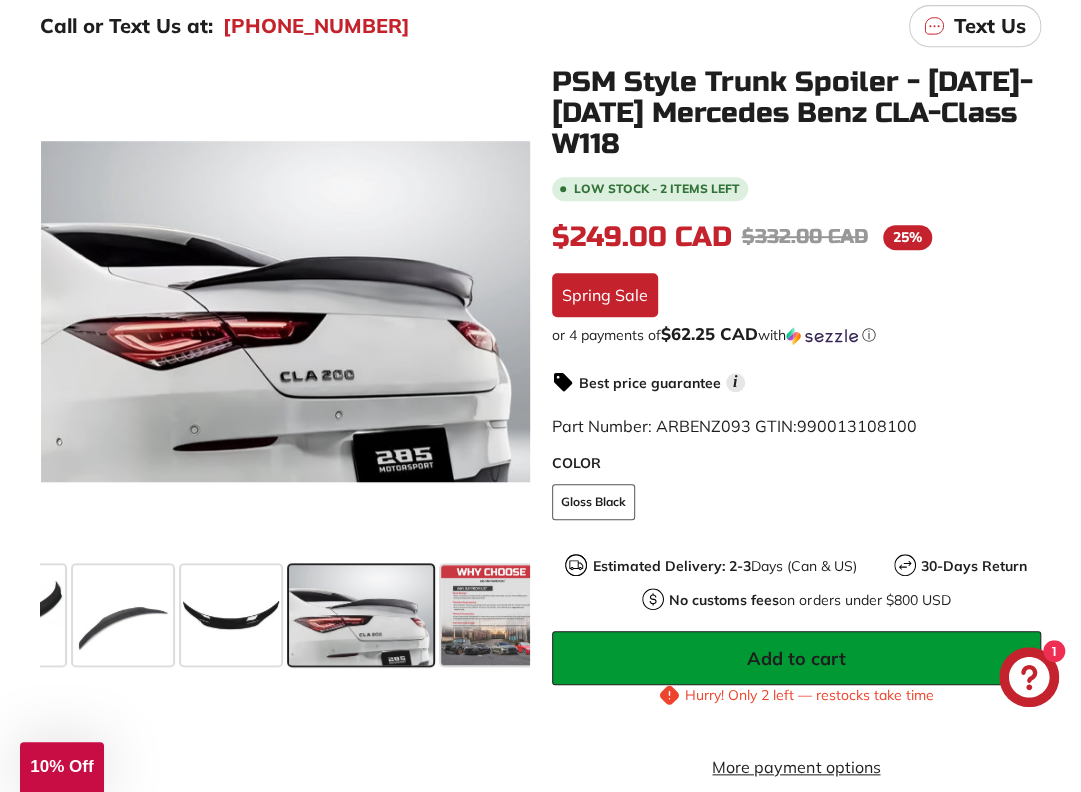 scroll, scrollTop: 0, scrollLeft: 200, axis: horizontal 